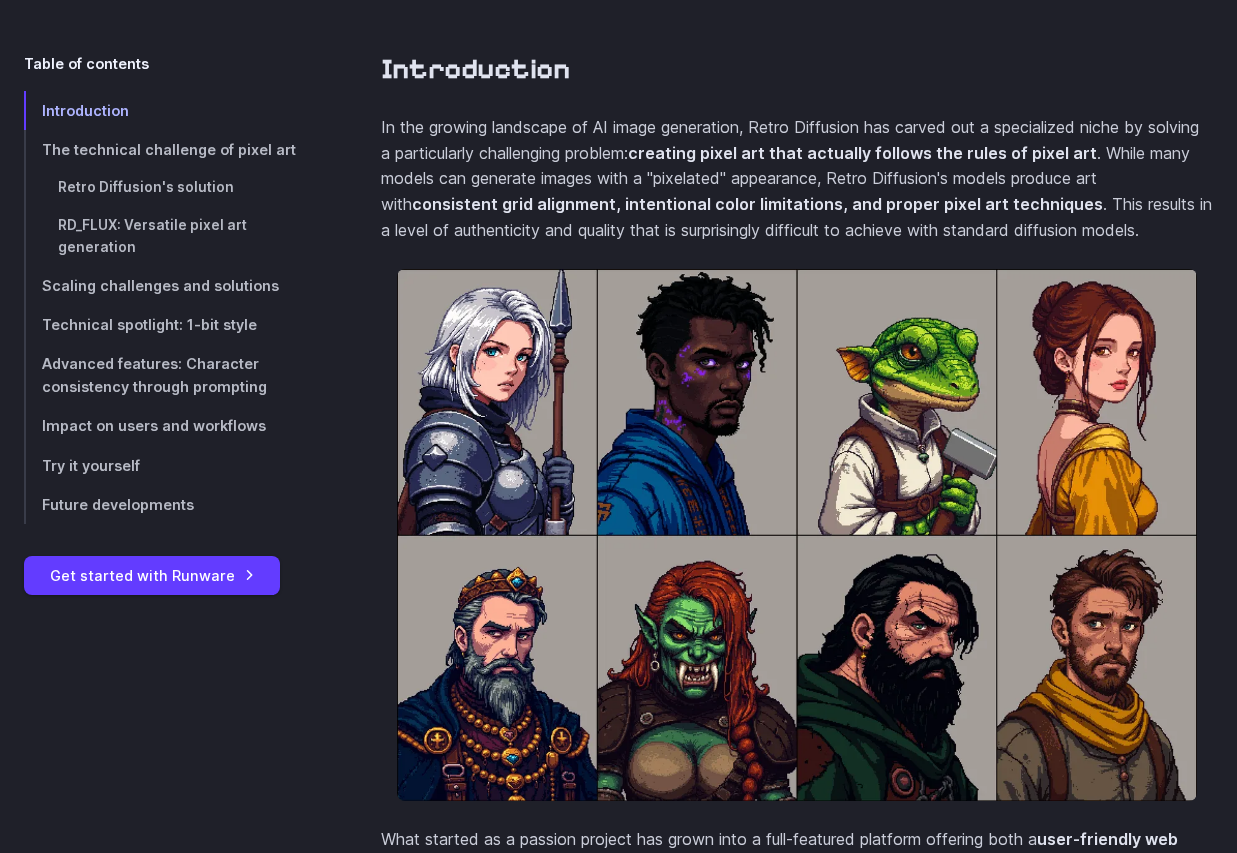 scroll, scrollTop: 678, scrollLeft: 0, axis: vertical 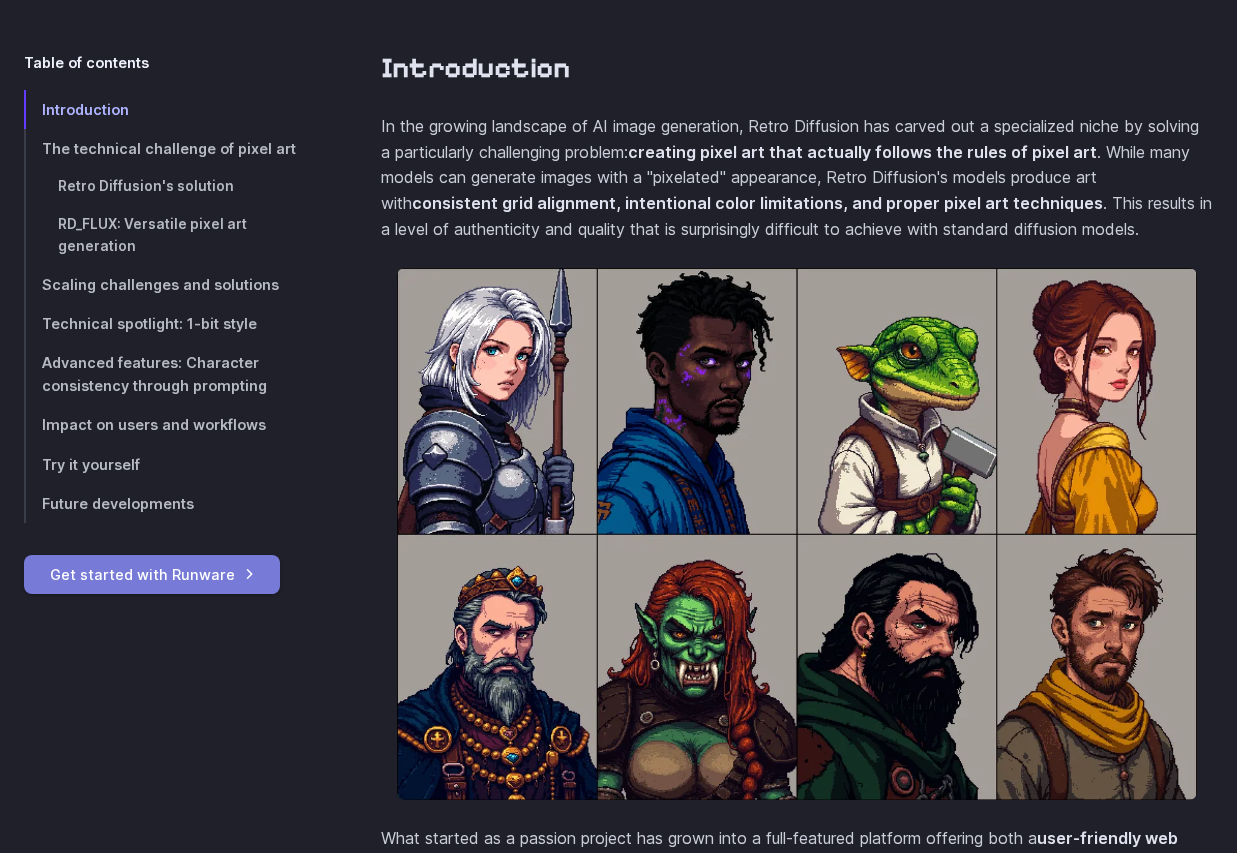 click on "Get started with Runware" at bounding box center [152, 574] 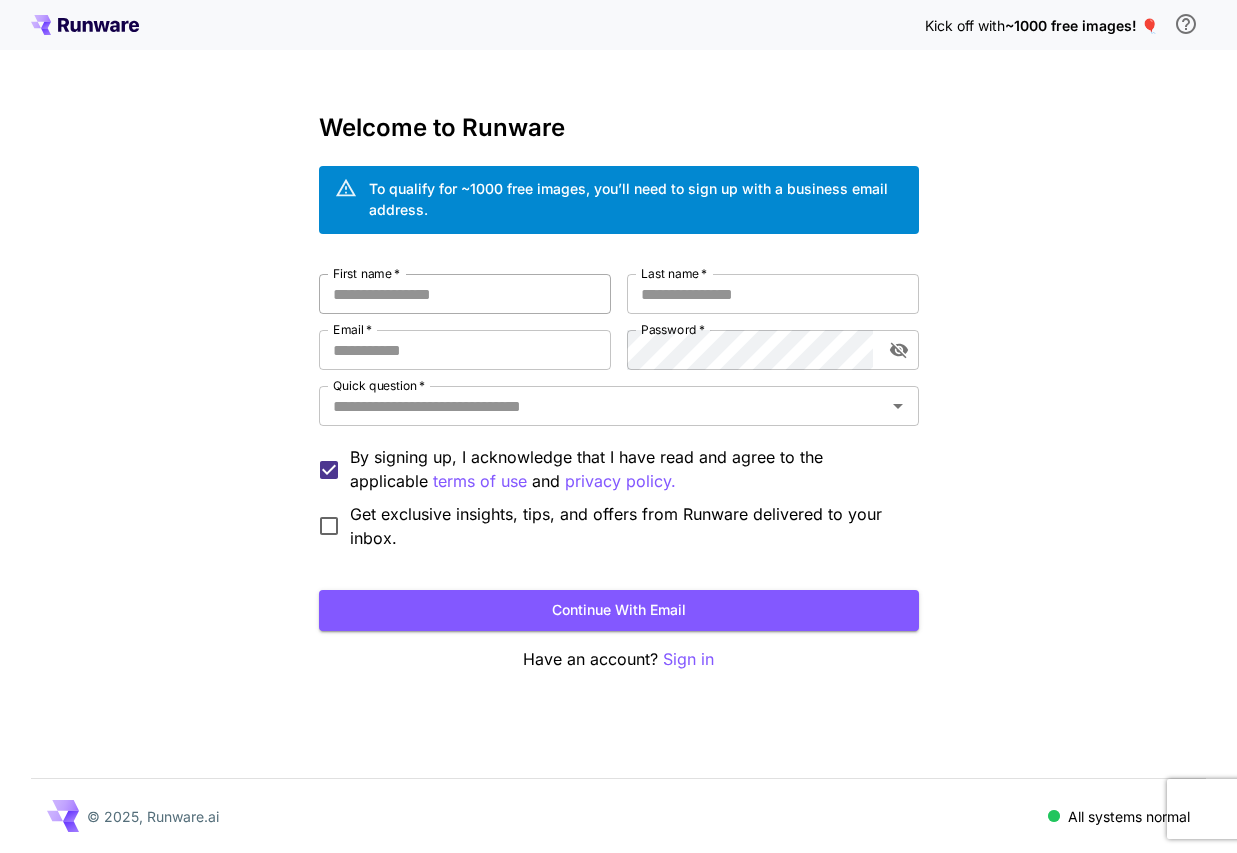 scroll, scrollTop: 0, scrollLeft: 0, axis: both 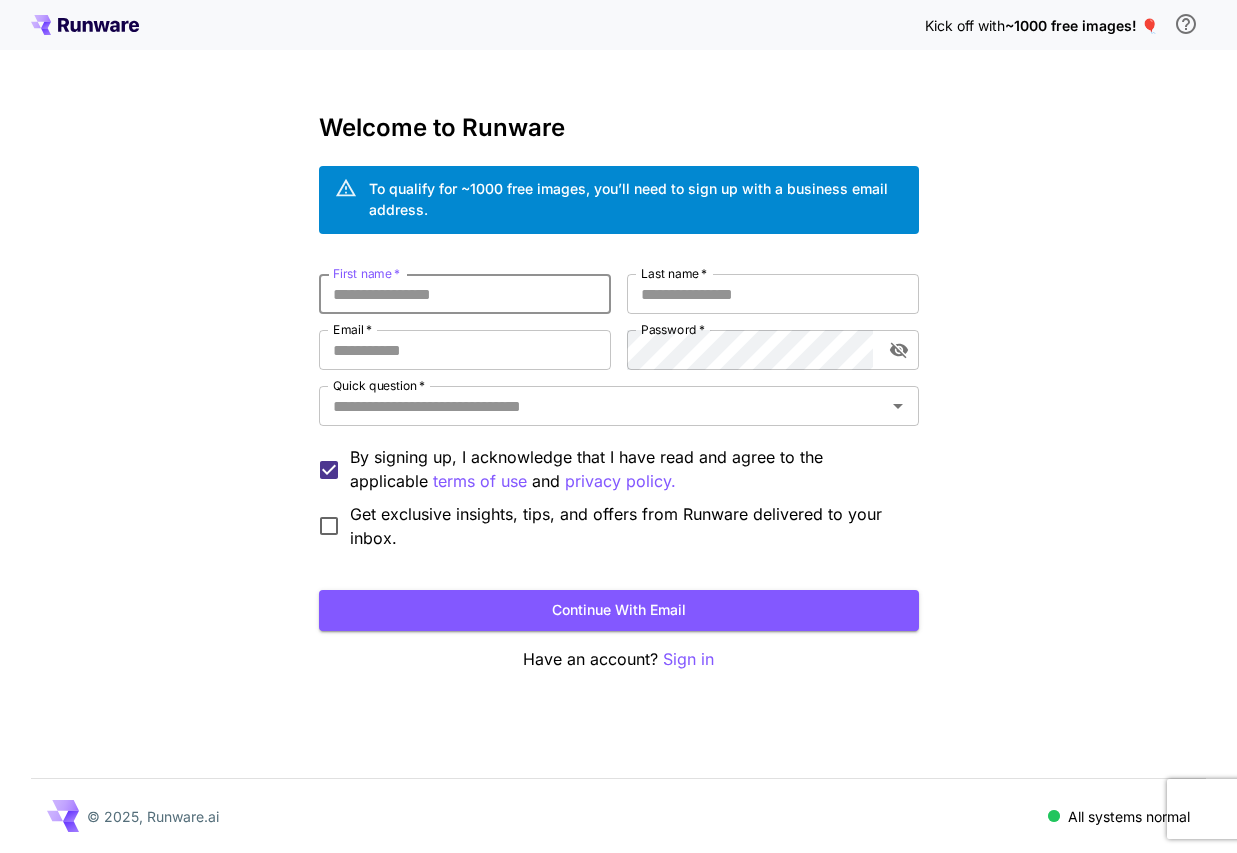 type on "*" 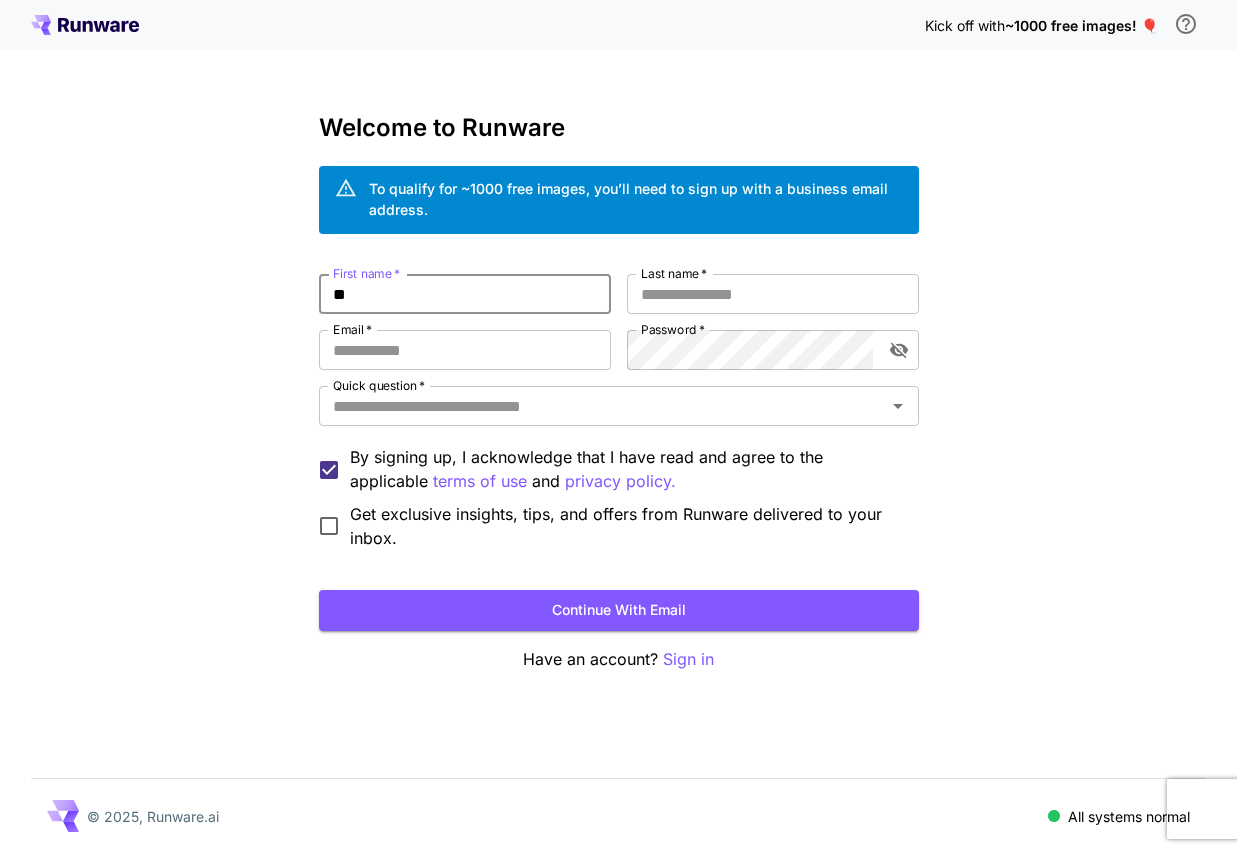 type on "**" 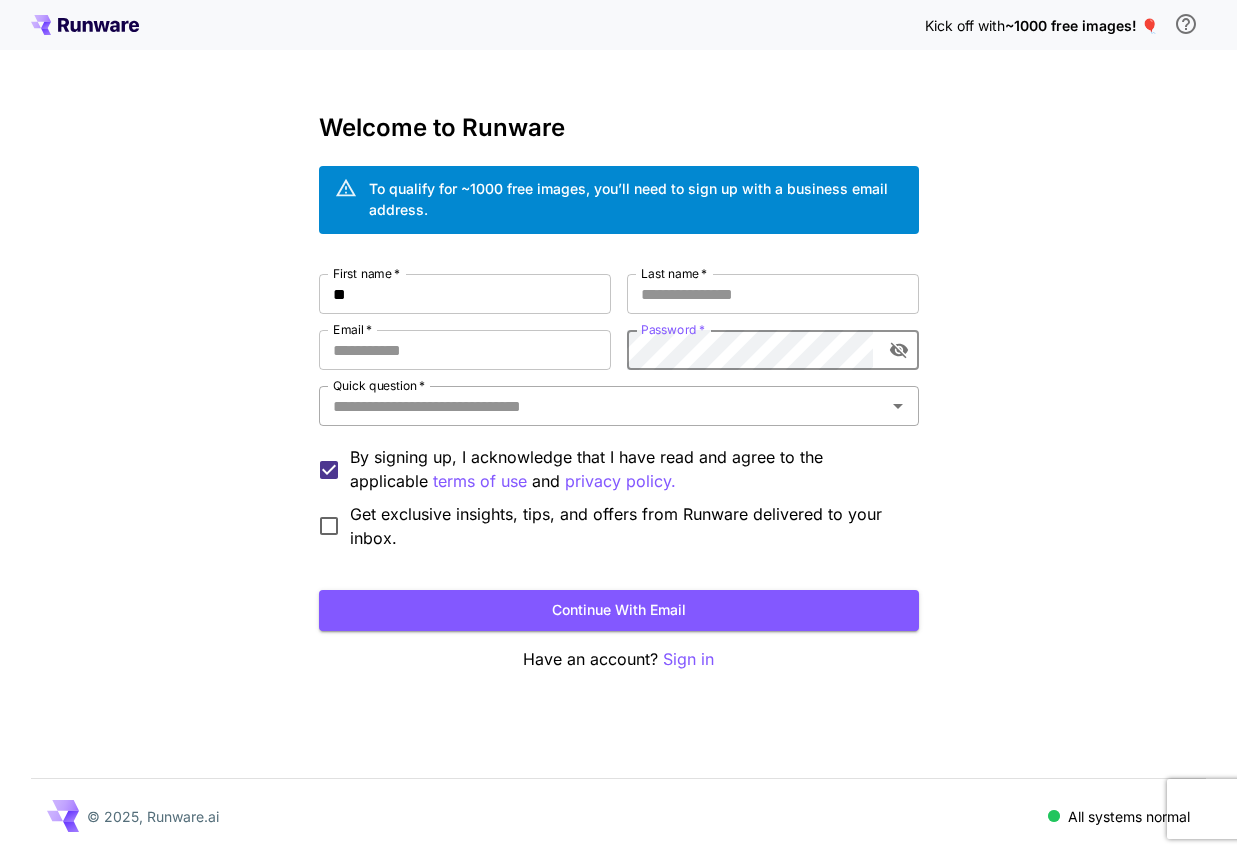click on "Quick question   *" at bounding box center (602, 406) 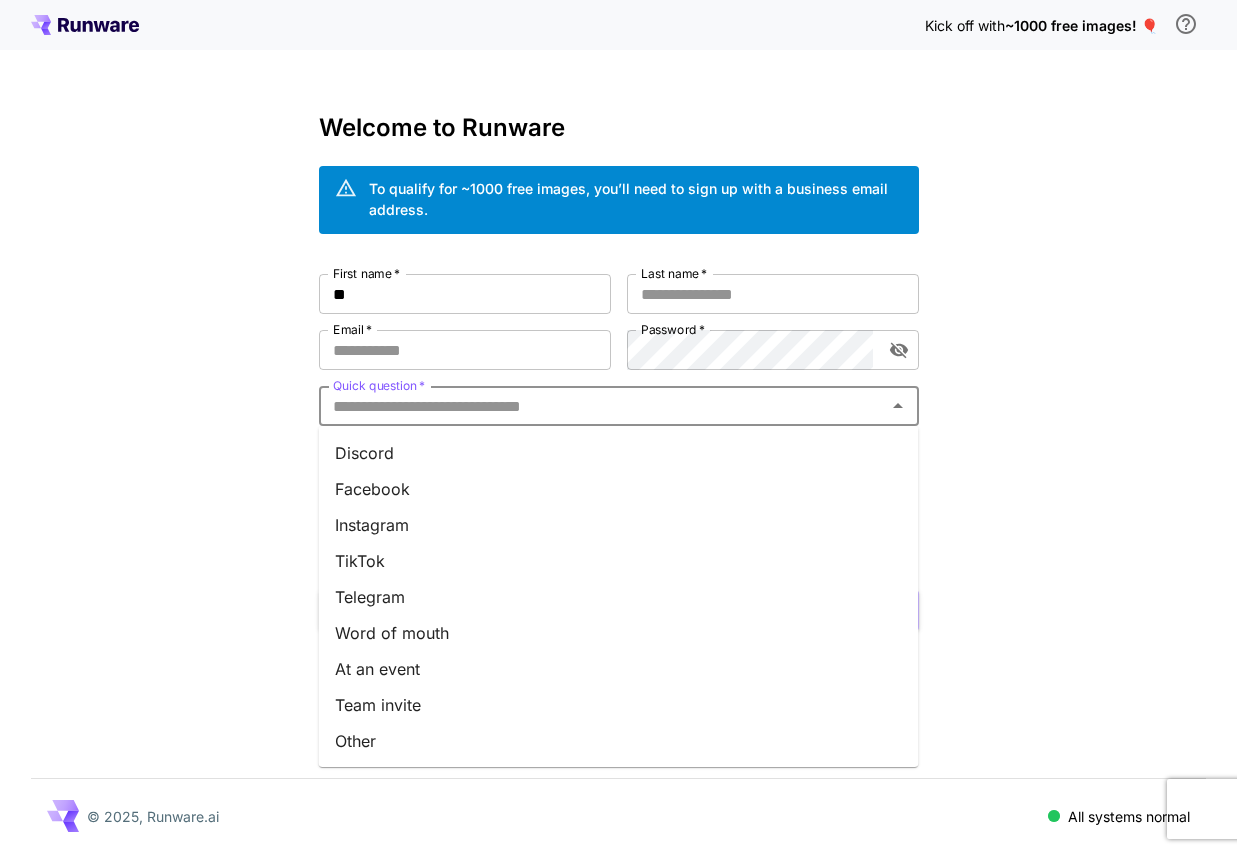 scroll, scrollTop: 0, scrollLeft: 0, axis: both 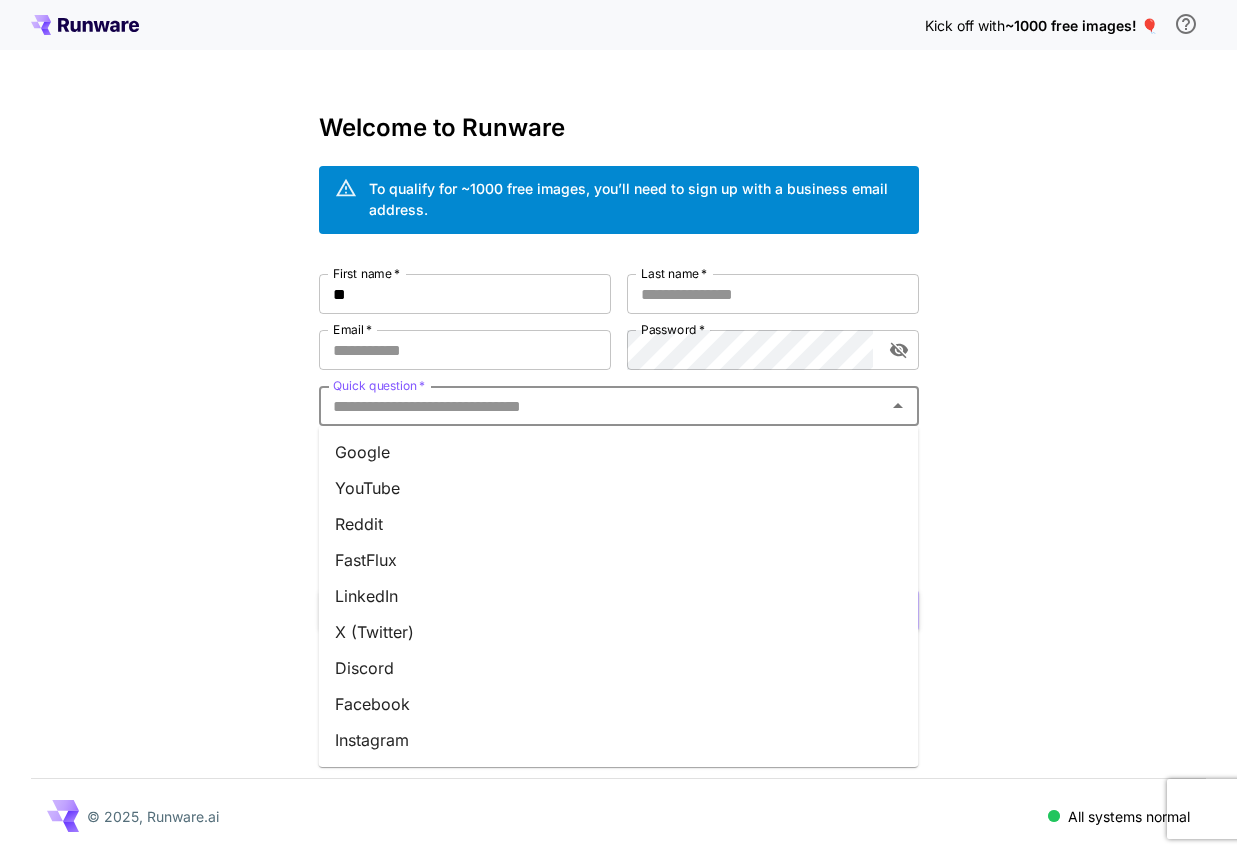 click on "Reddit" at bounding box center (619, 524) 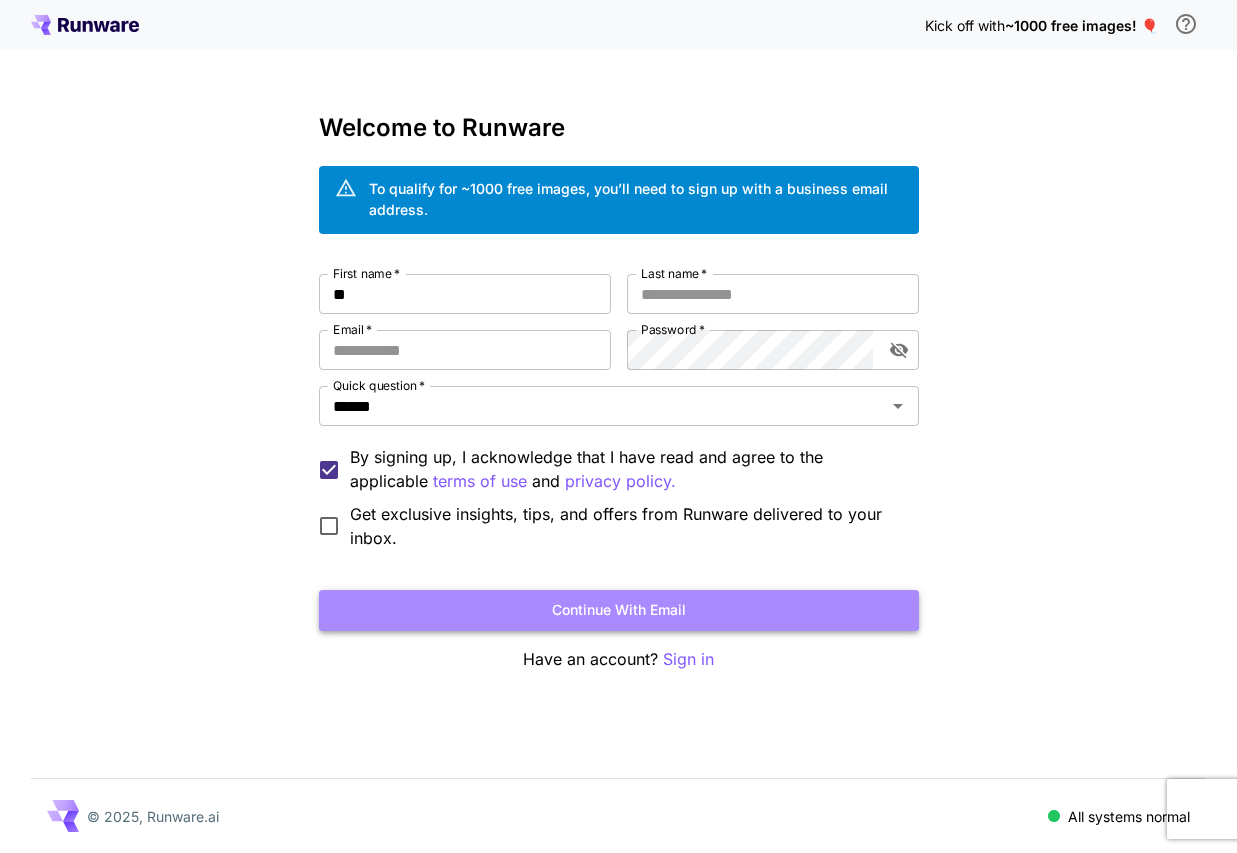 click on "Continue with email" at bounding box center [619, 610] 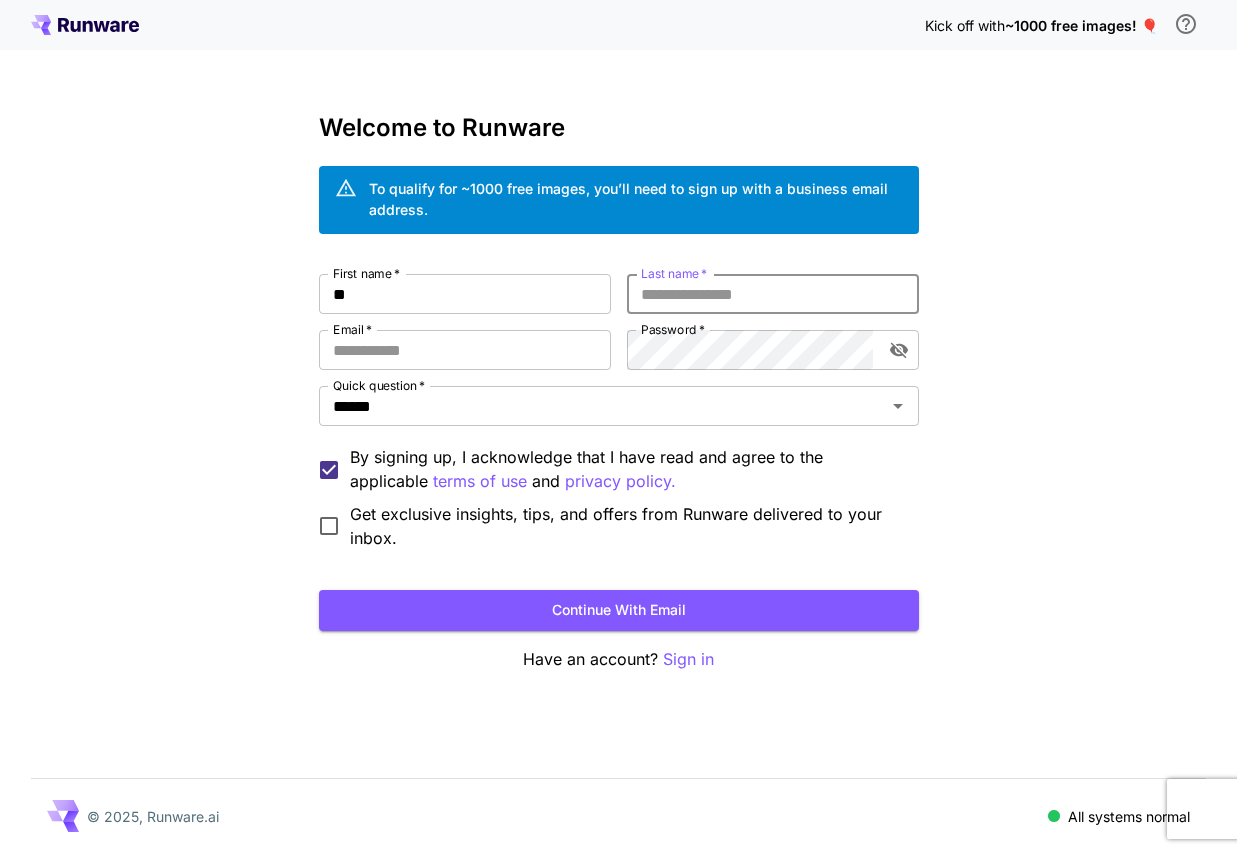 click on "Last name   *" at bounding box center (773, 294) 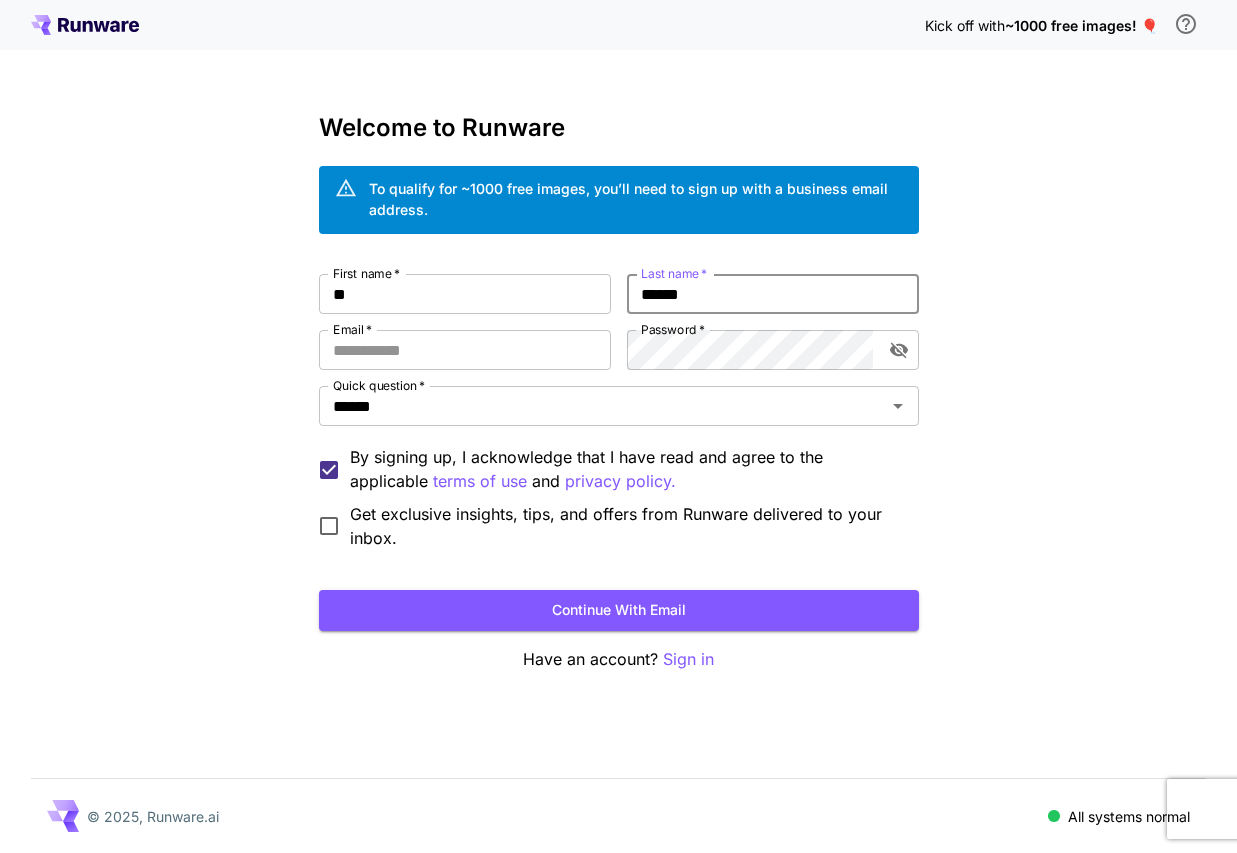type on "**********" 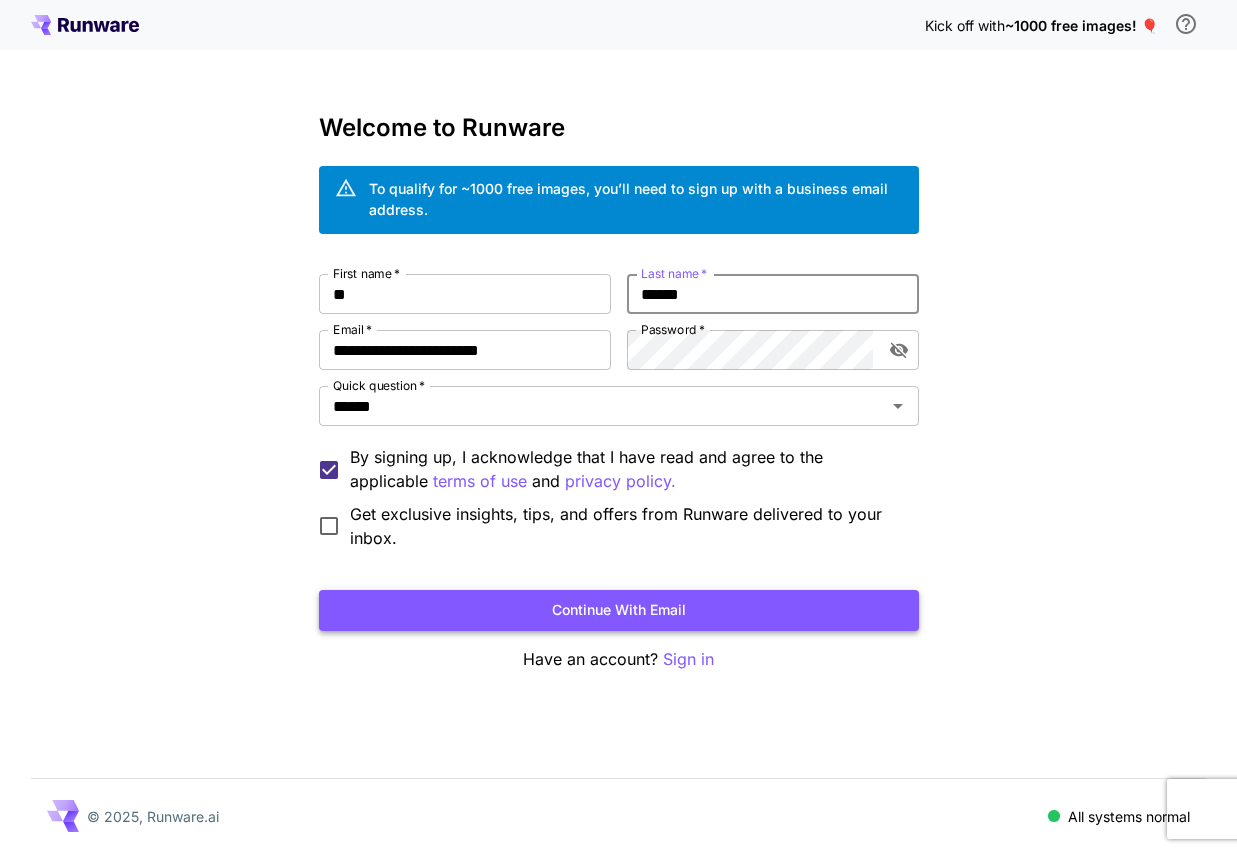 click on "Continue with email" at bounding box center [619, 610] 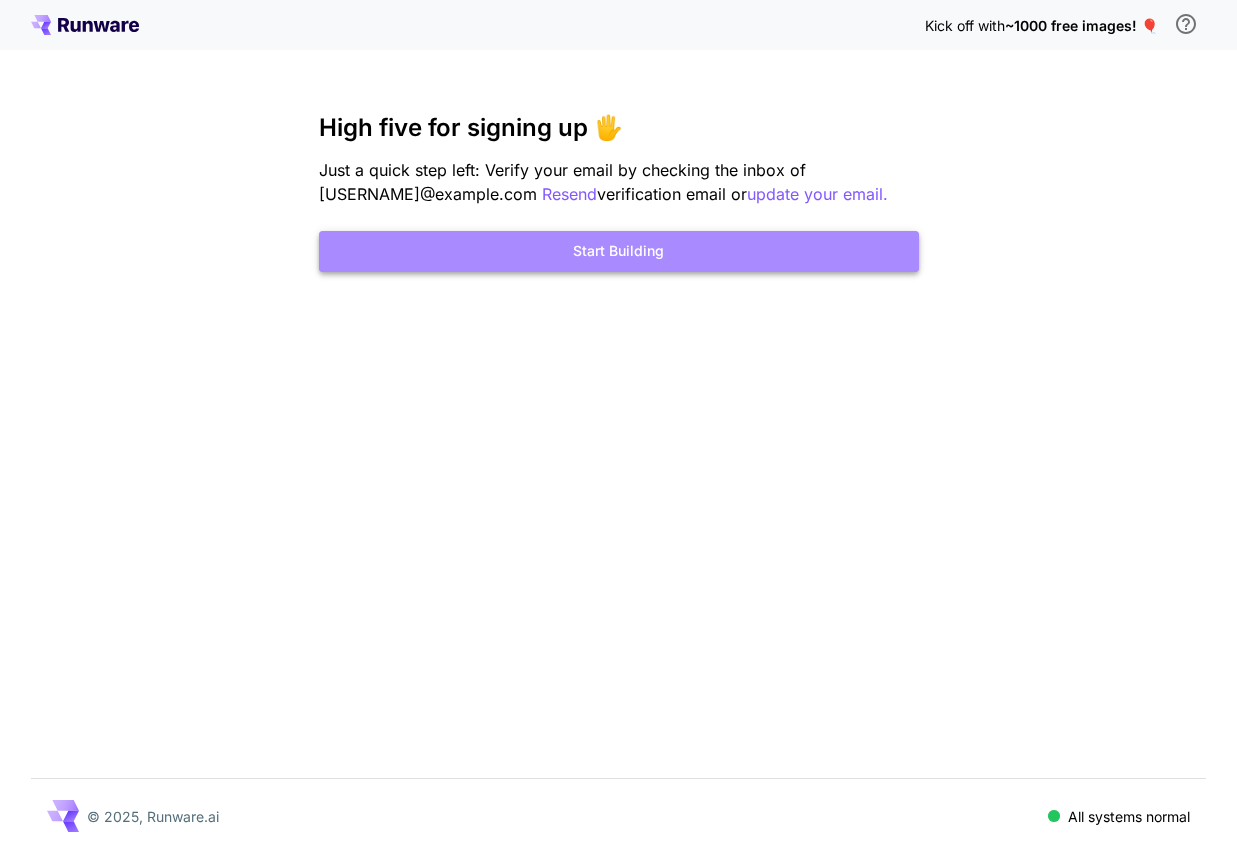 click on "Start Building" at bounding box center [619, 251] 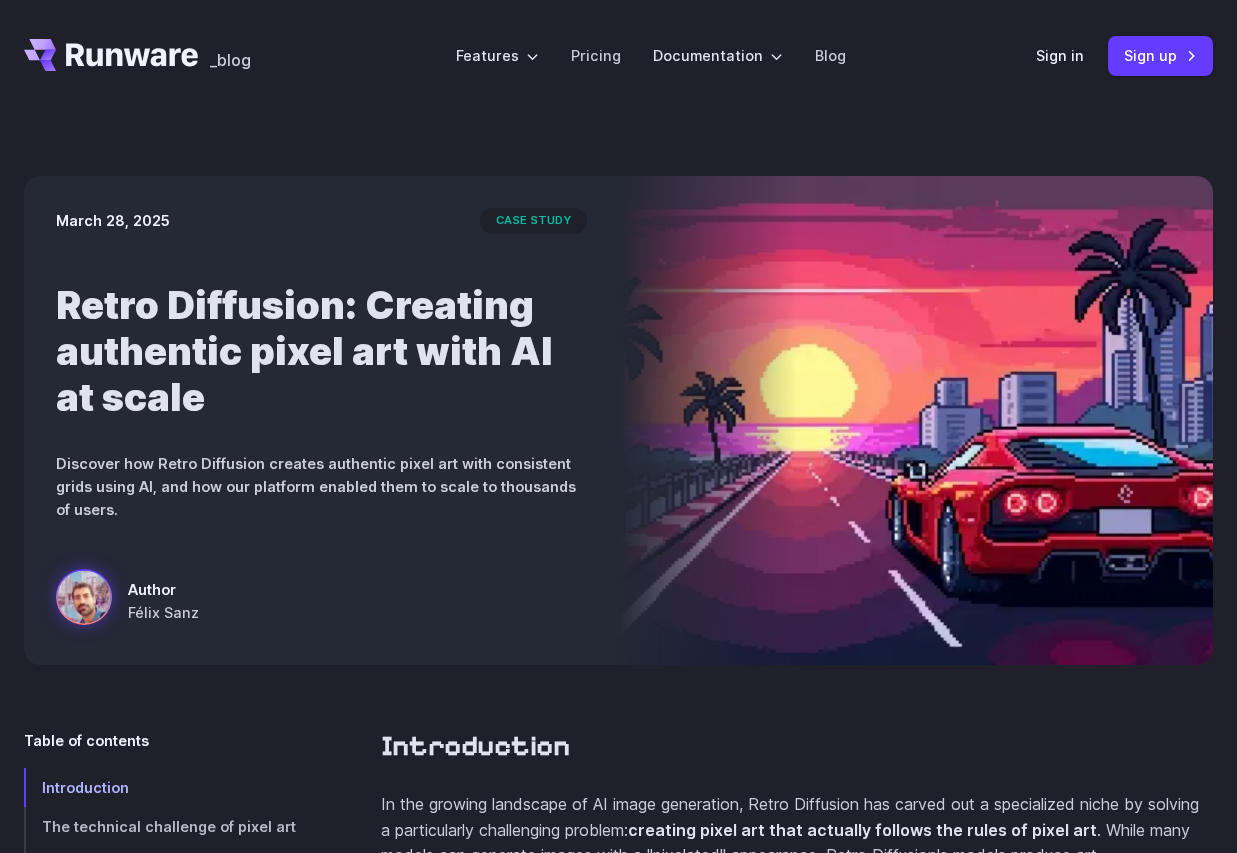 scroll, scrollTop: 678, scrollLeft: 0, axis: vertical 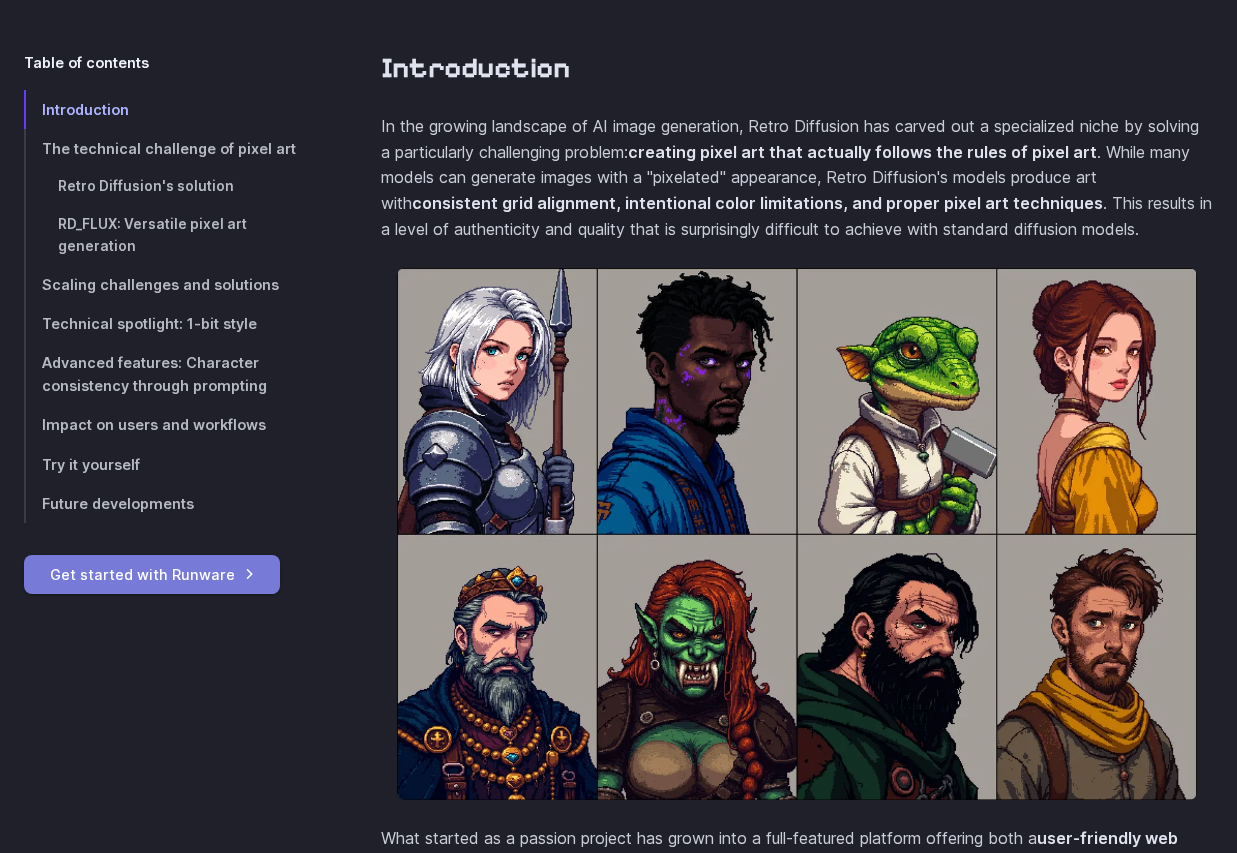 click on "Get started with Runware" at bounding box center [152, 574] 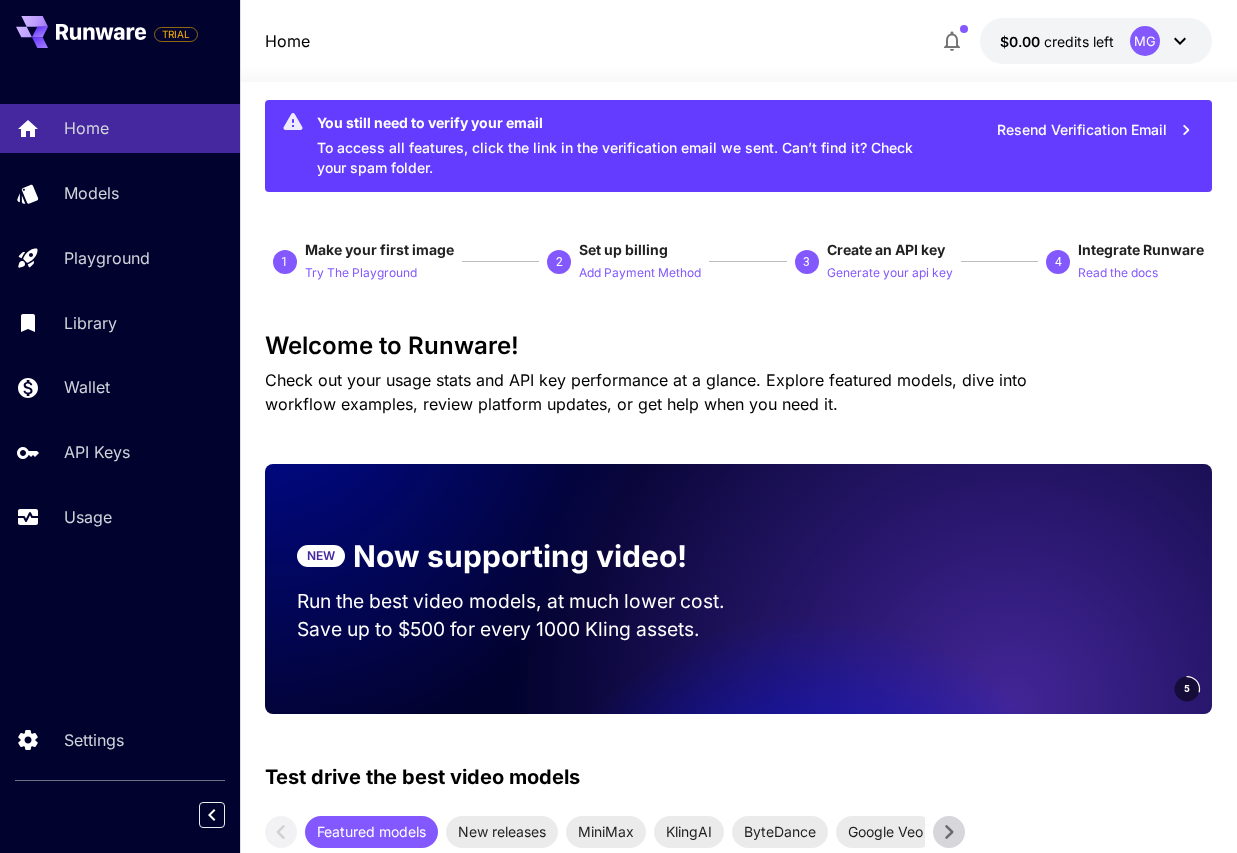scroll, scrollTop: 0, scrollLeft: 0, axis: both 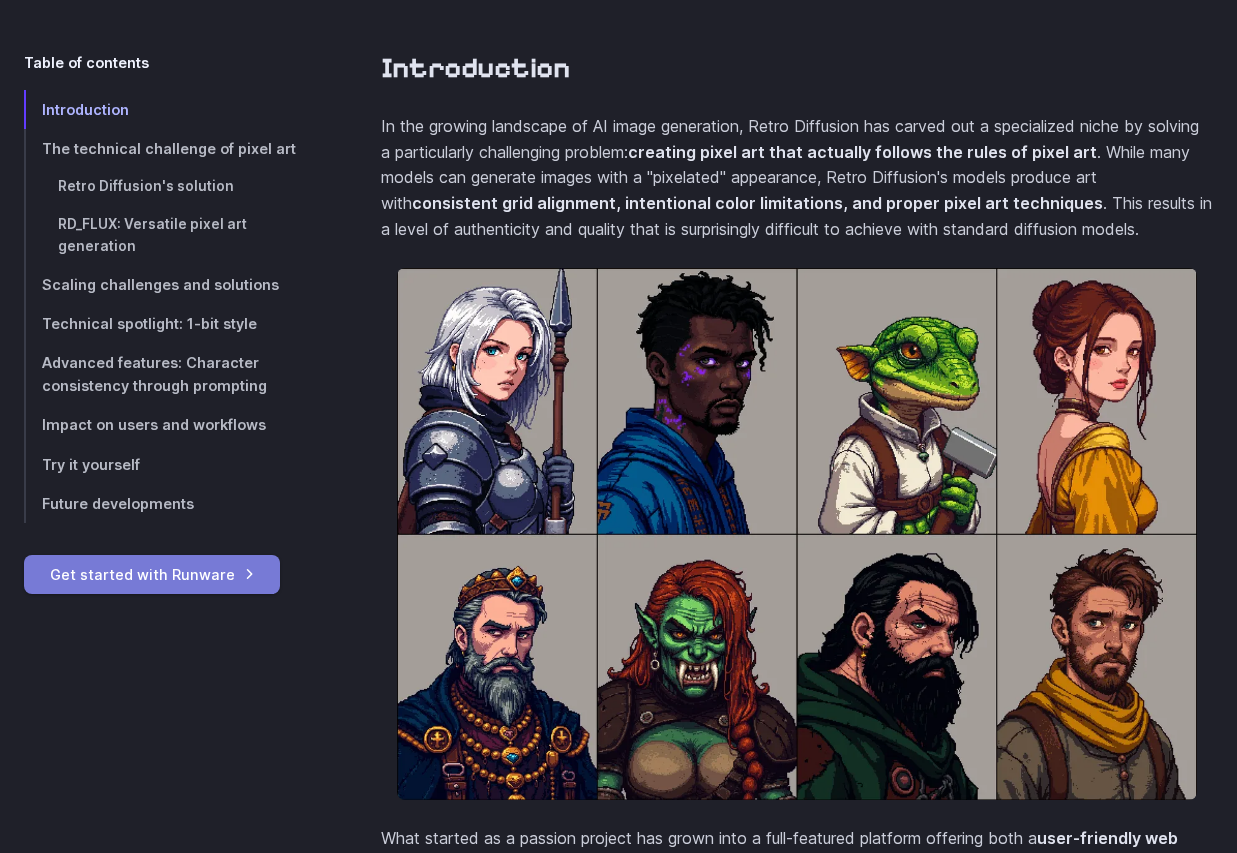 click on "Get started with Runware" at bounding box center (152, 574) 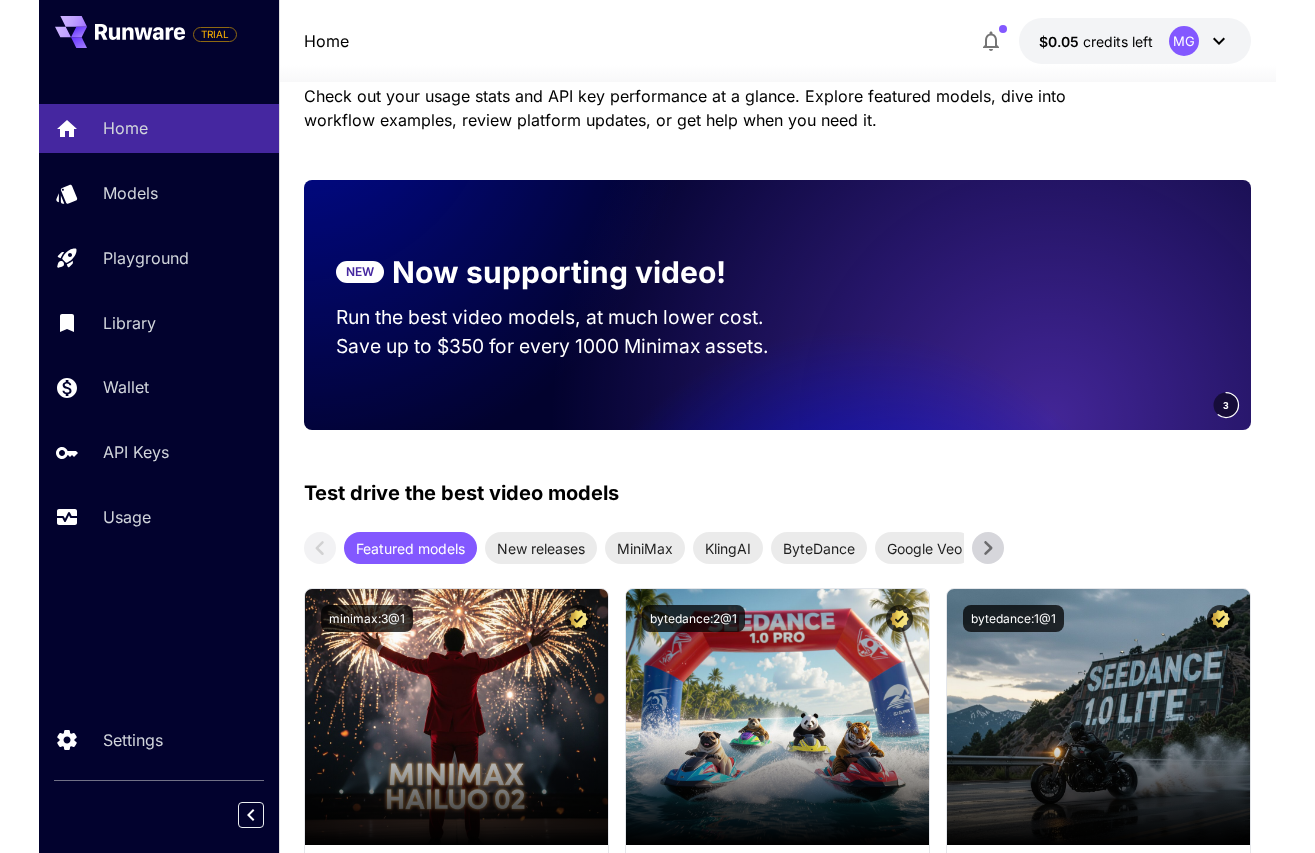 scroll, scrollTop: 0, scrollLeft: 0, axis: both 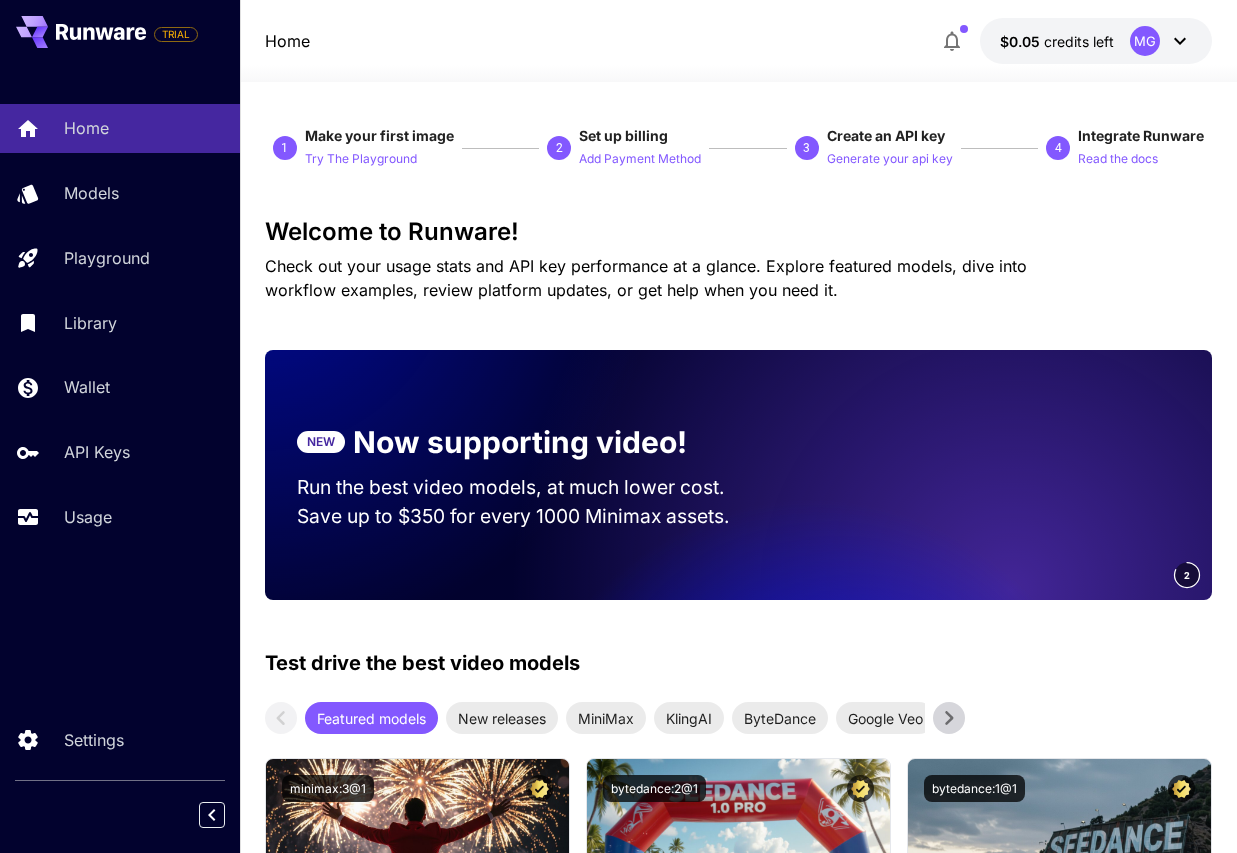 click 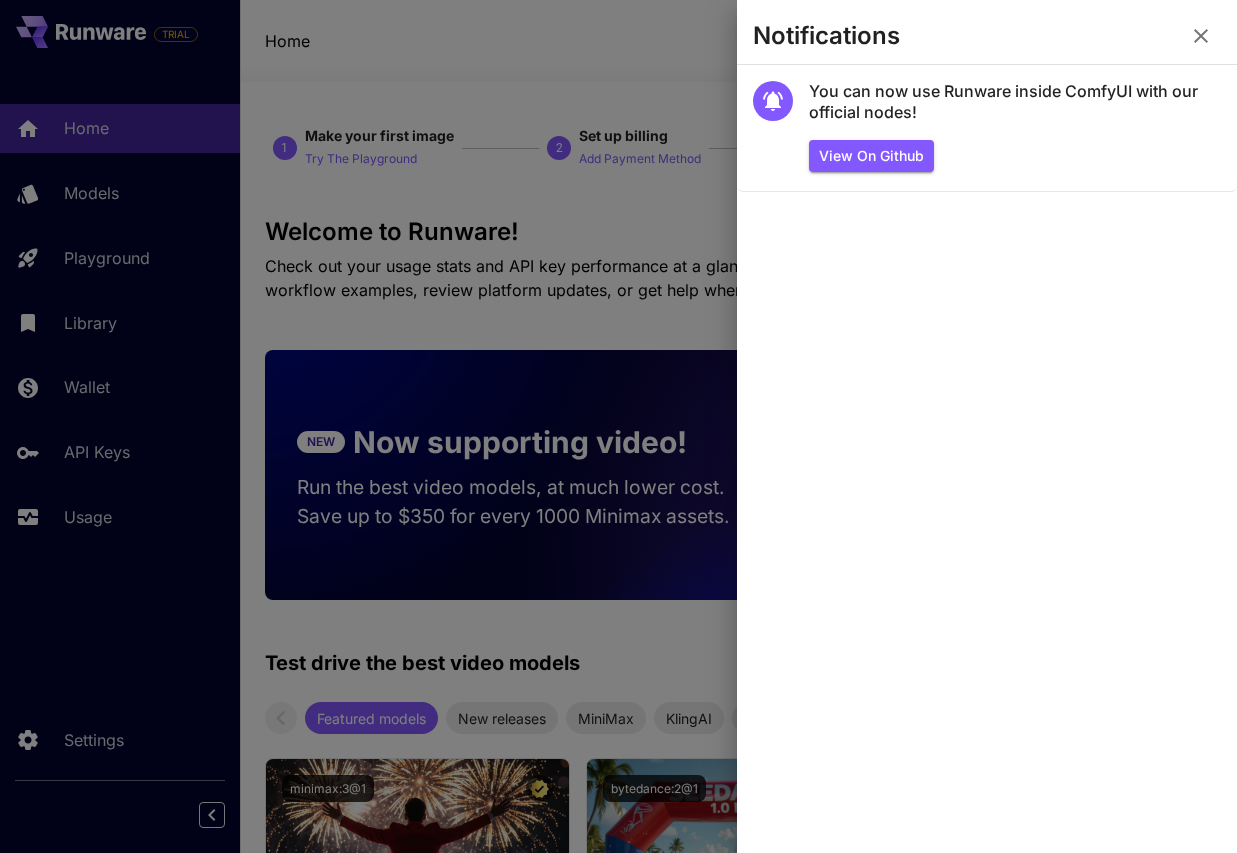 click on "Notifications" at bounding box center [987, 40] 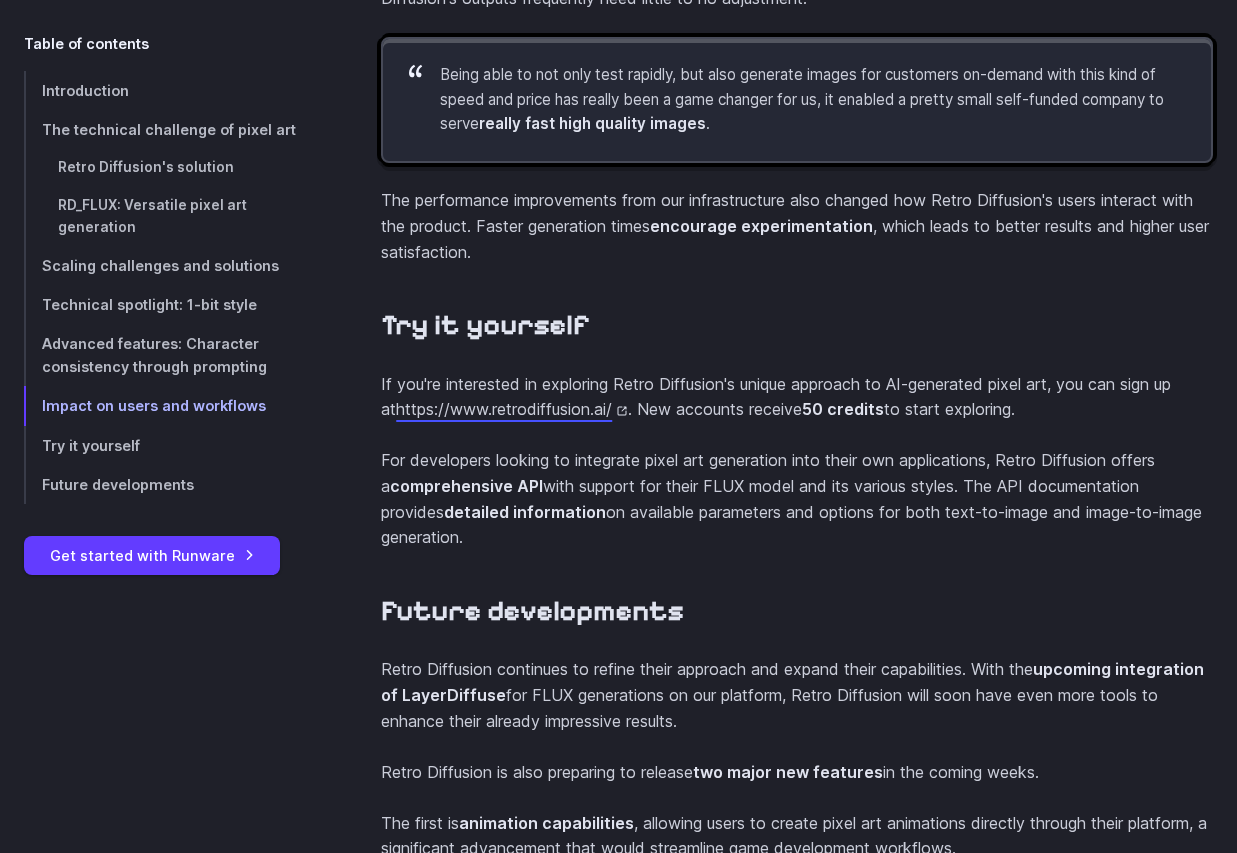 scroll, scrollTop: 7666, scrollLeft: 0, axis: vertical 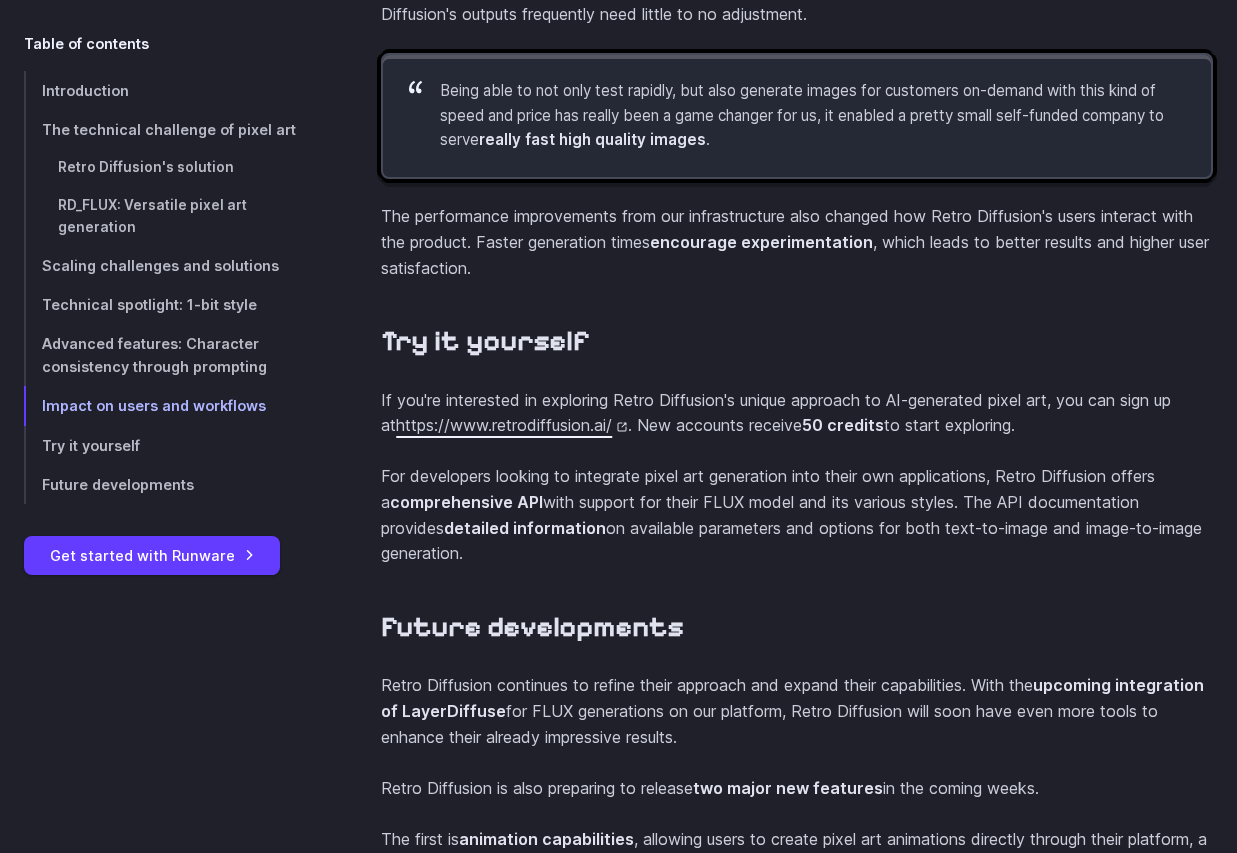 click on "https://www.retrodiffusion.ai/" at bounding box center [512, 425] 